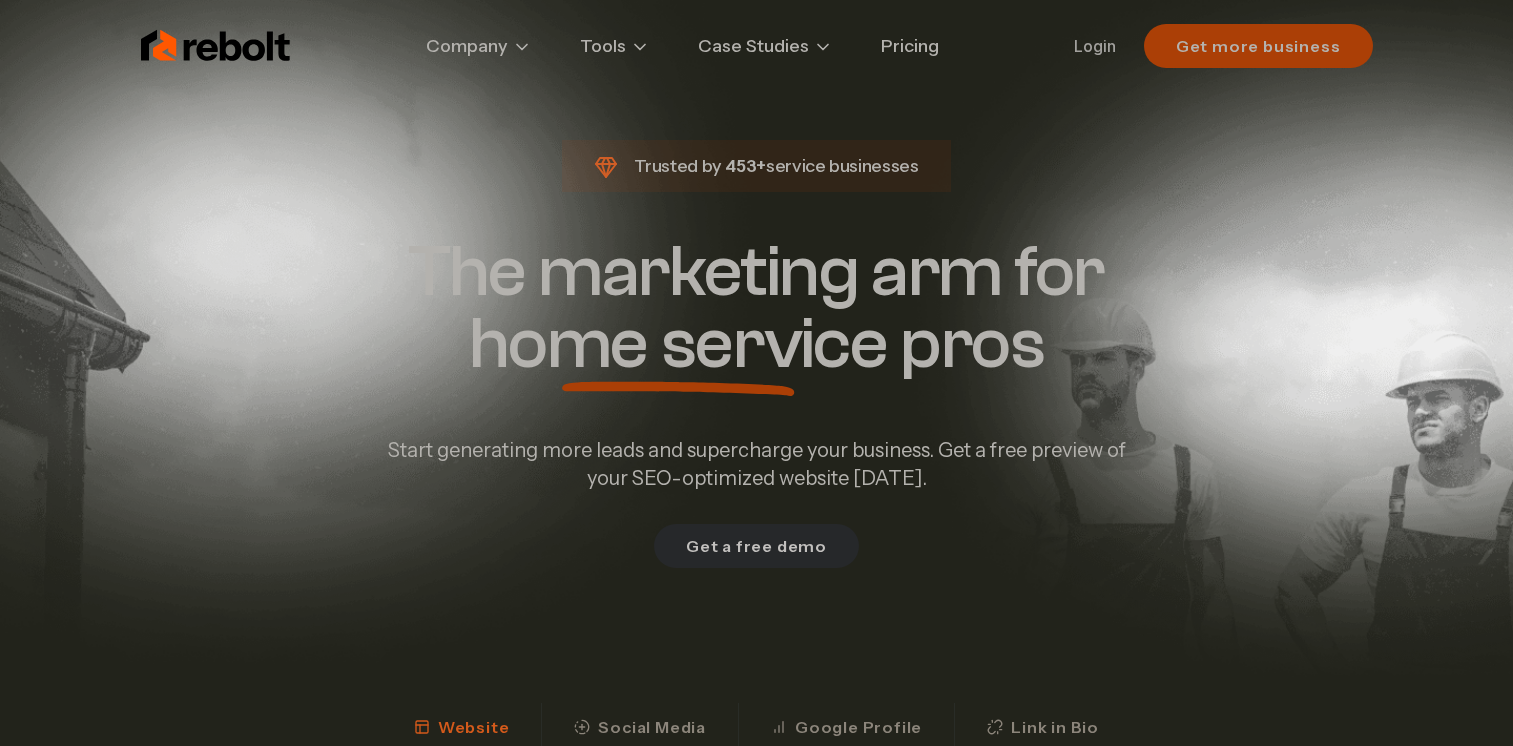 scroll, scrollTop: 0, scrollLeft: 0, axis: both 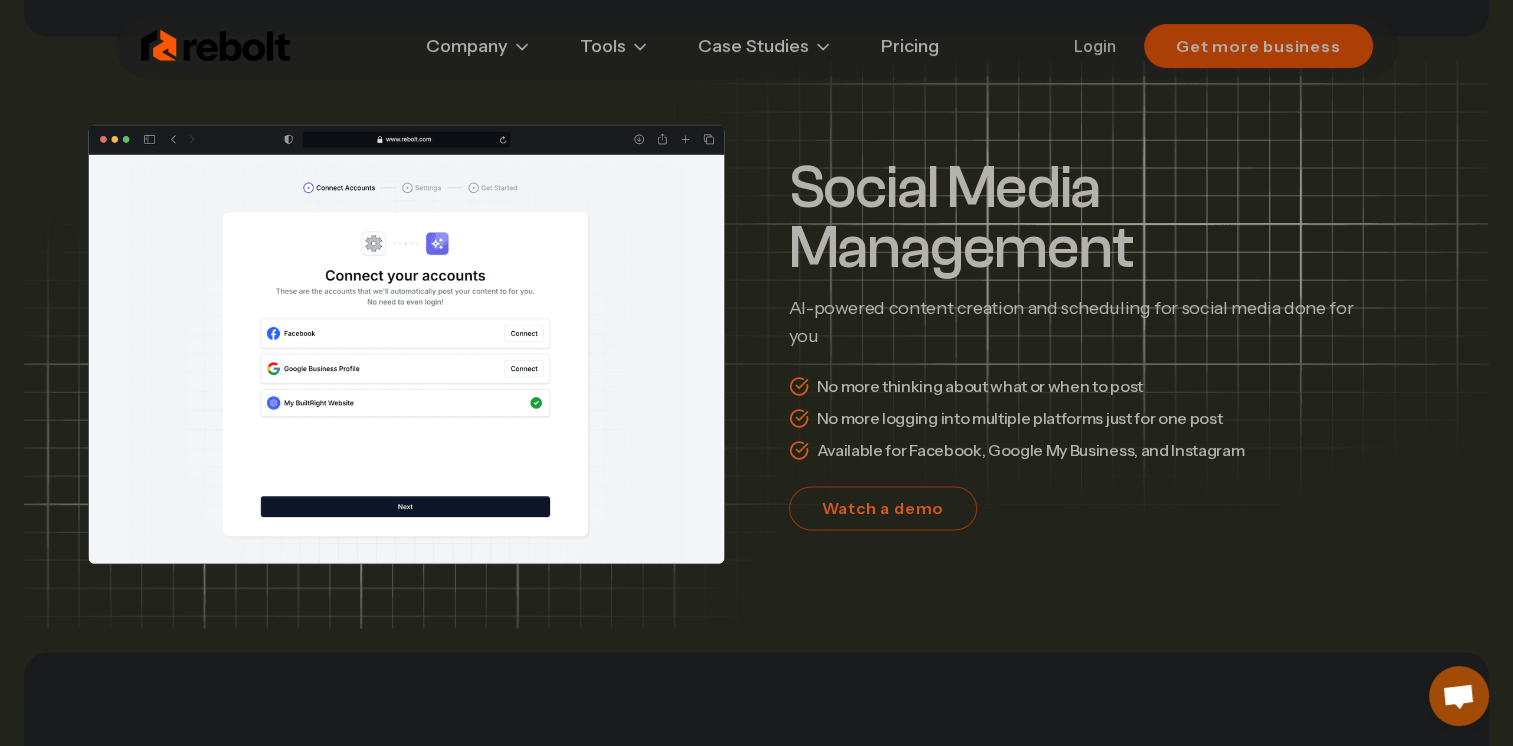 click on "Pricing" at bounding box center [910, 46] 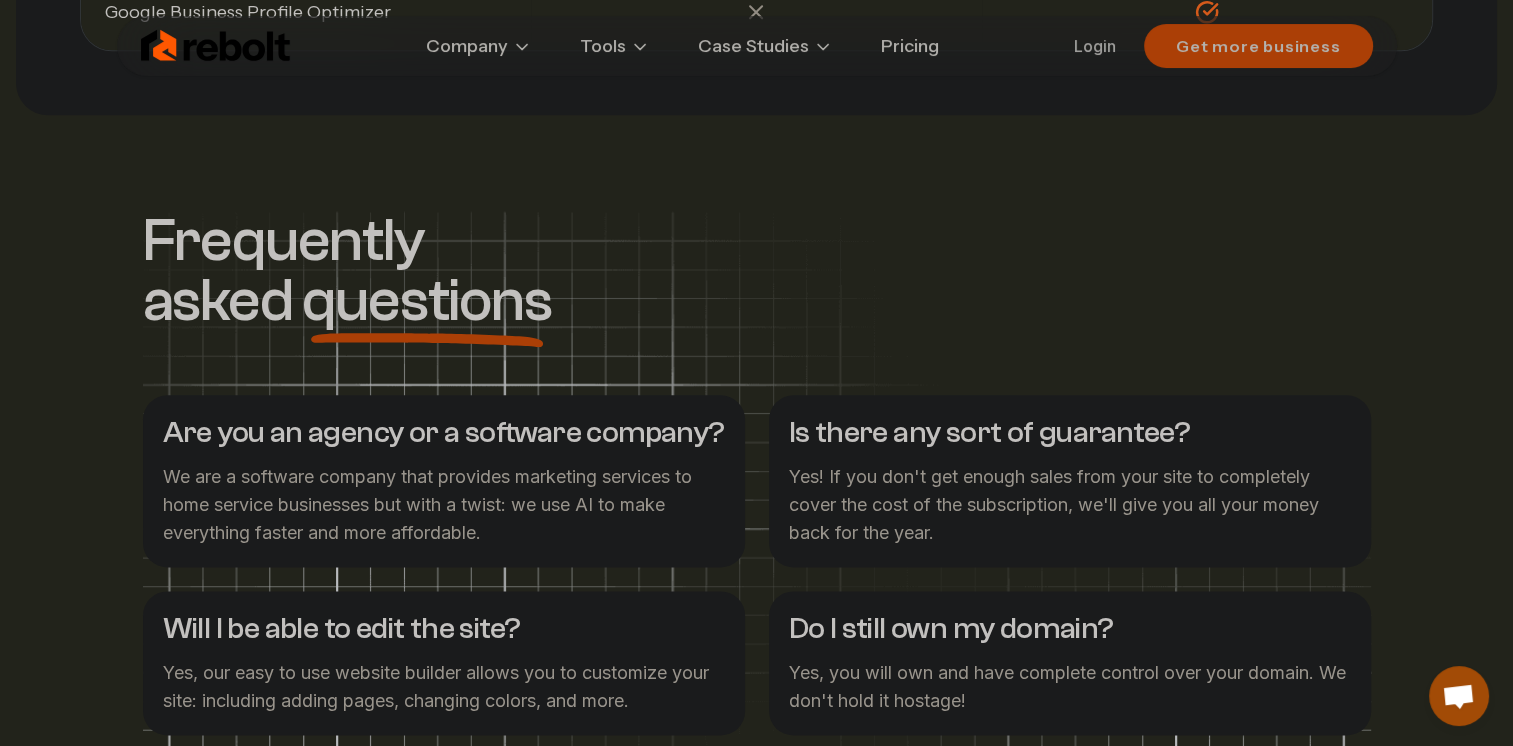 scroll, scrollTop: 2364, scrollLeft: 0, axis: vertical 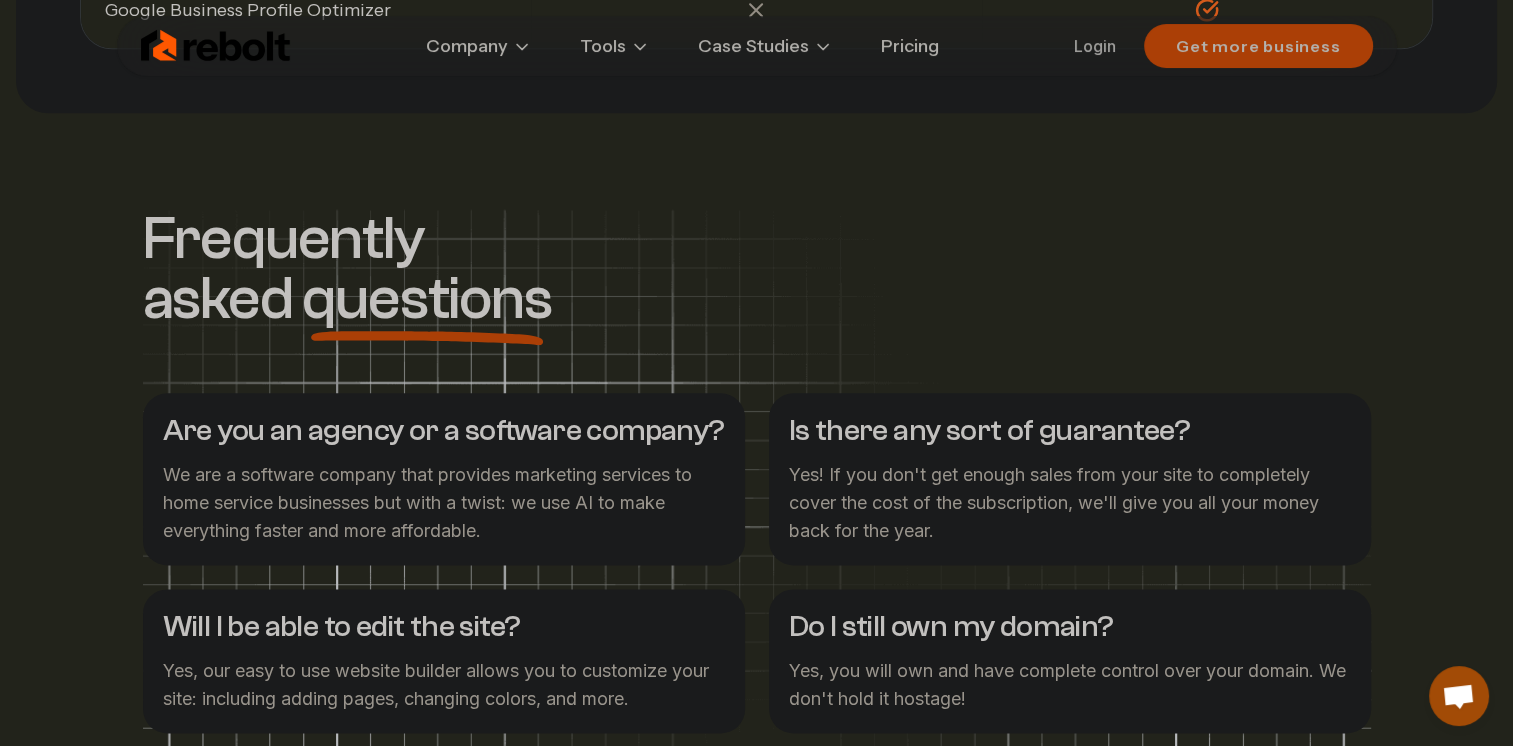 click at bounding box center (1458, 698) 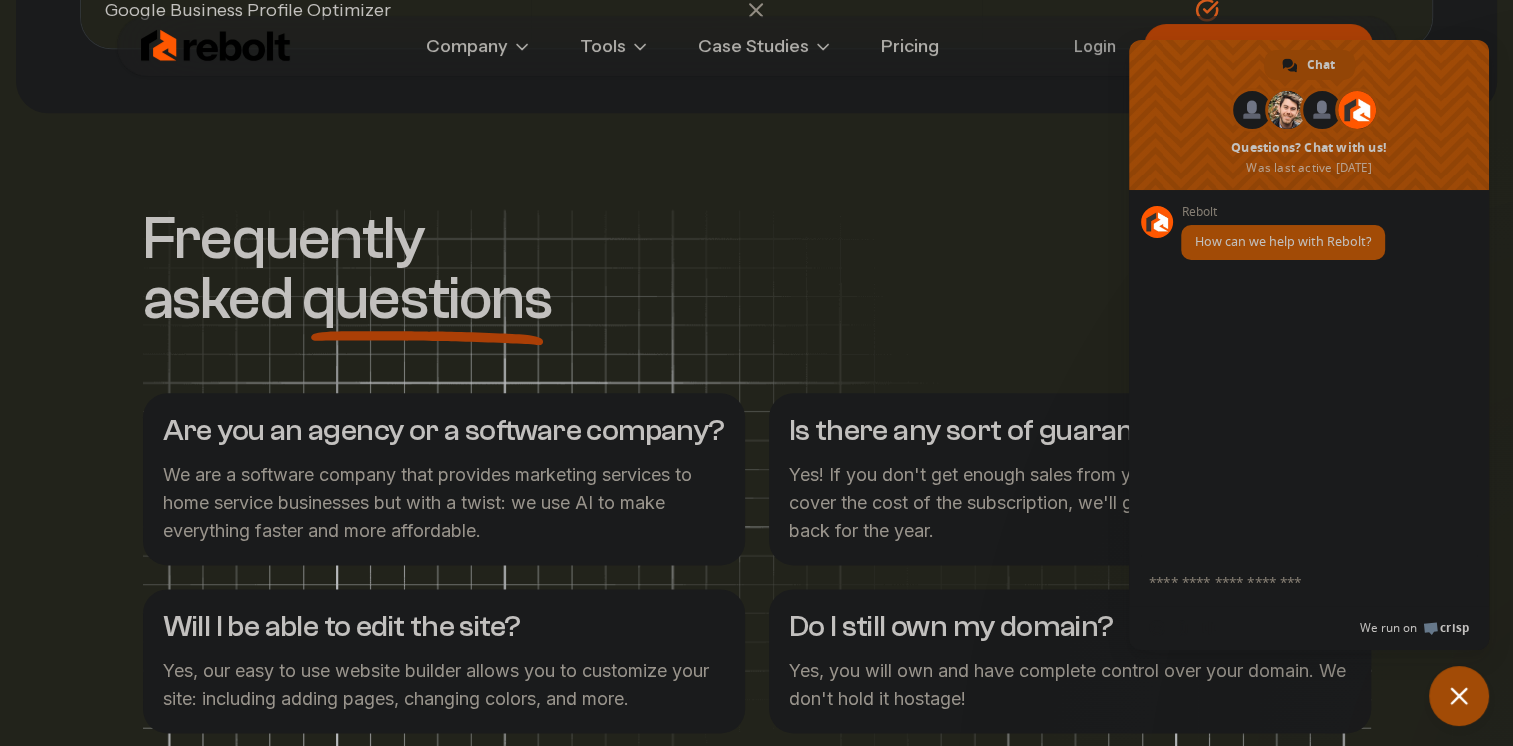 click at bounding box center (1289, 581) 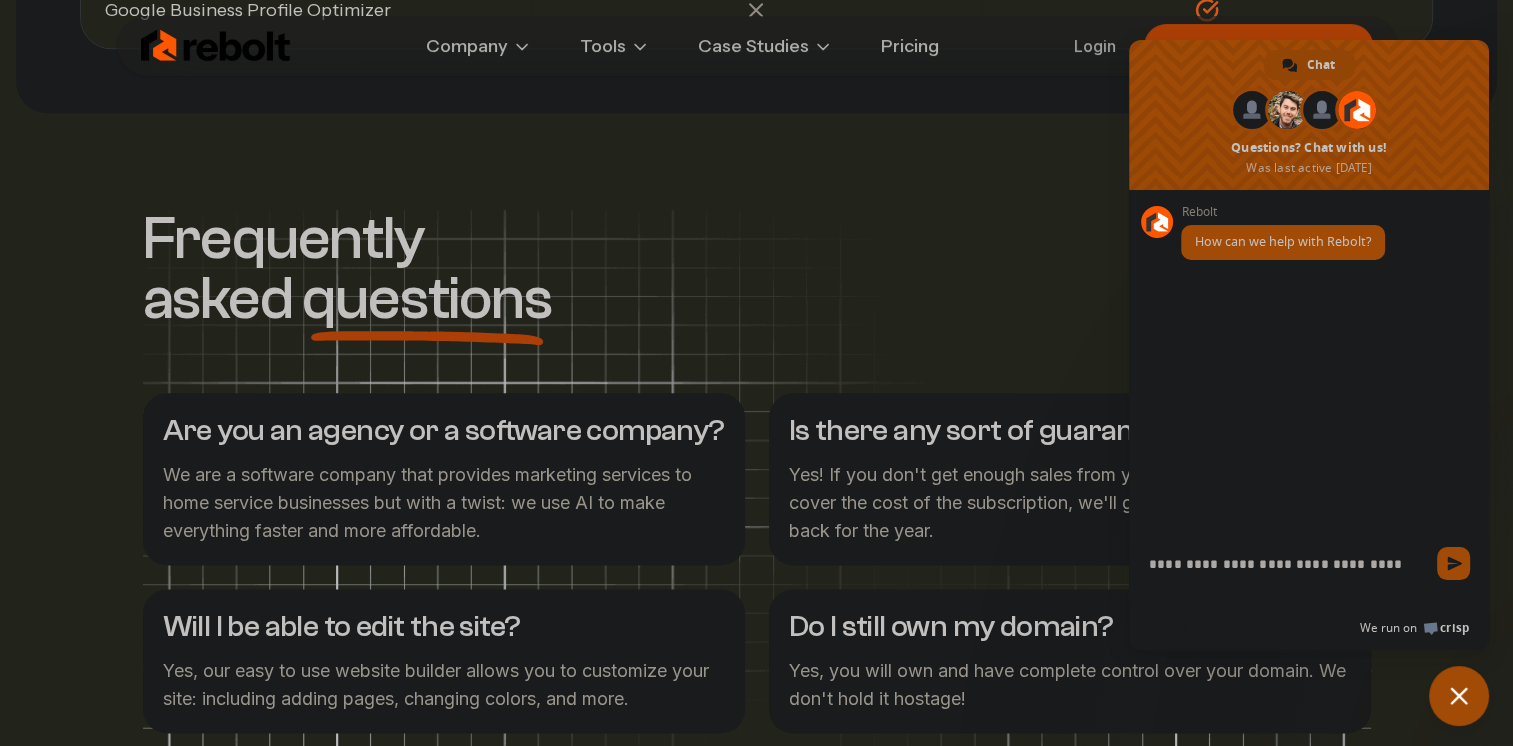 type on "**********" 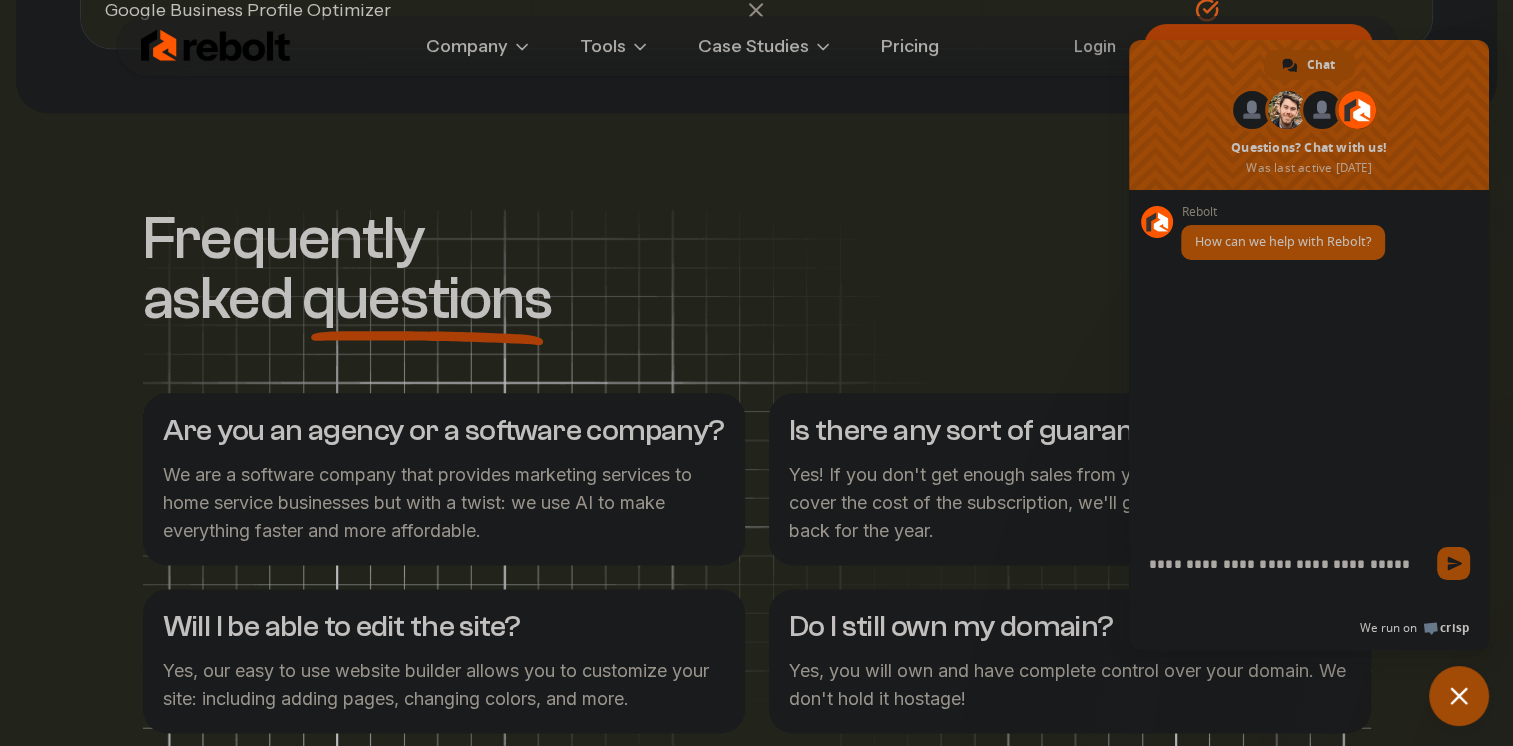 type 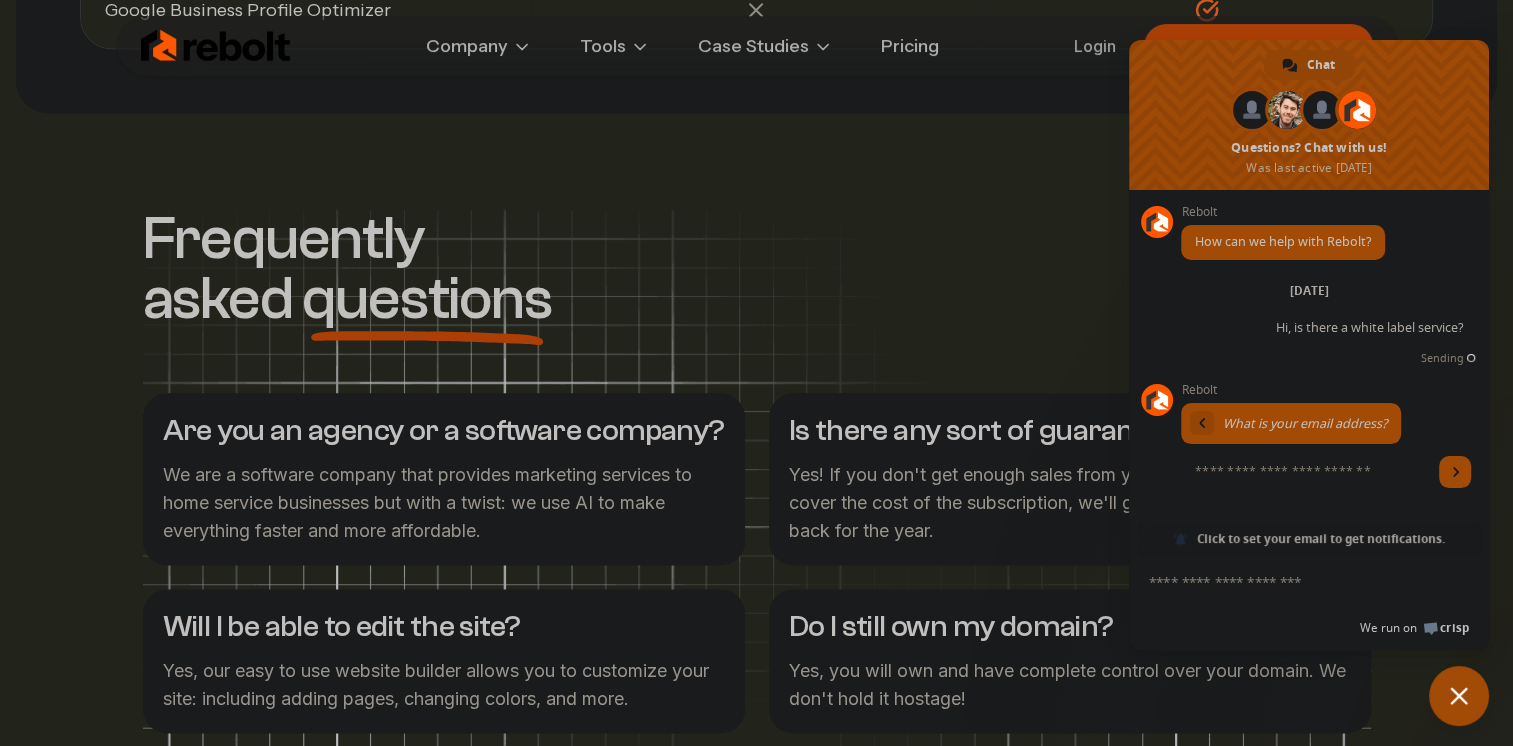 click at bounding box center [1289, 581] 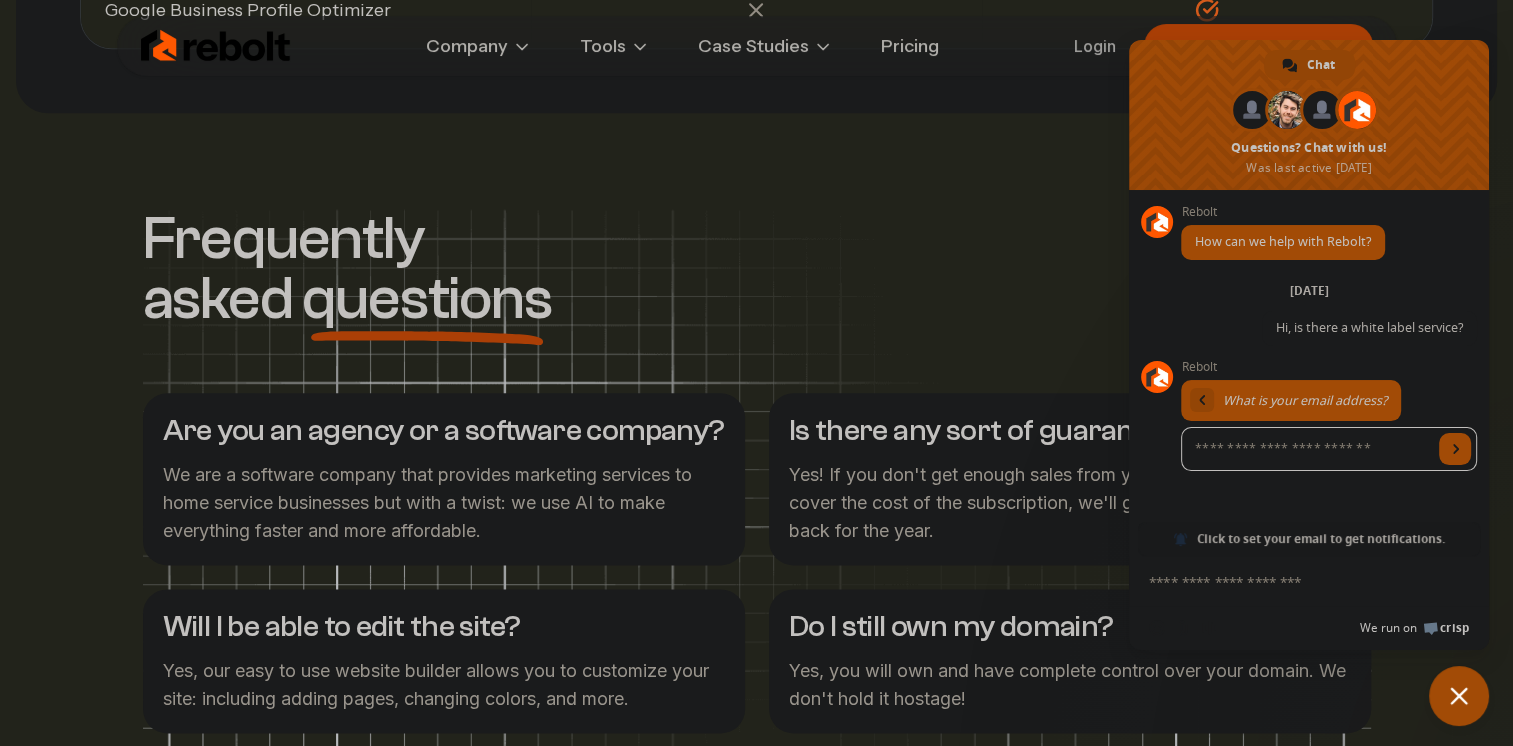 click at bounding box center (1307, 449) 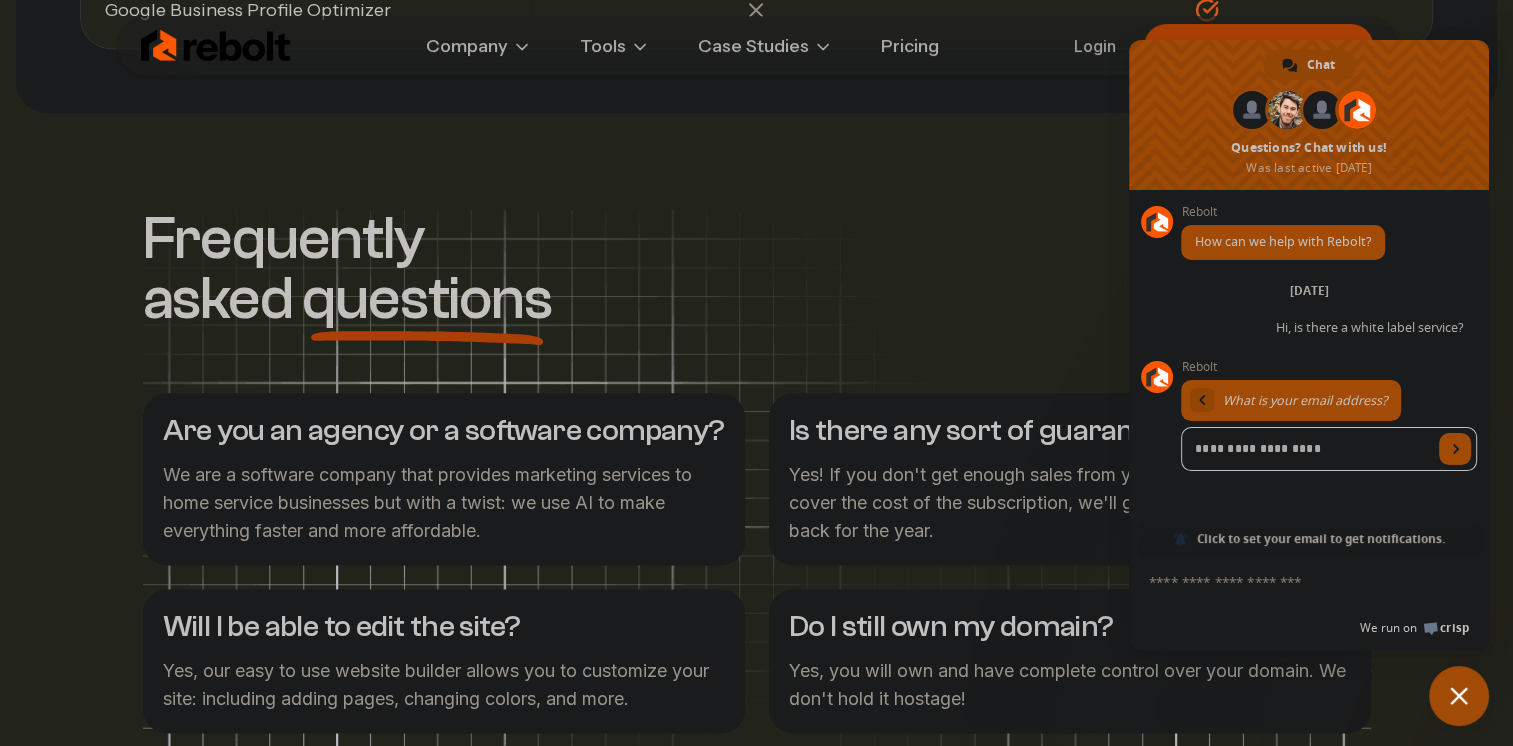 type on "**********" 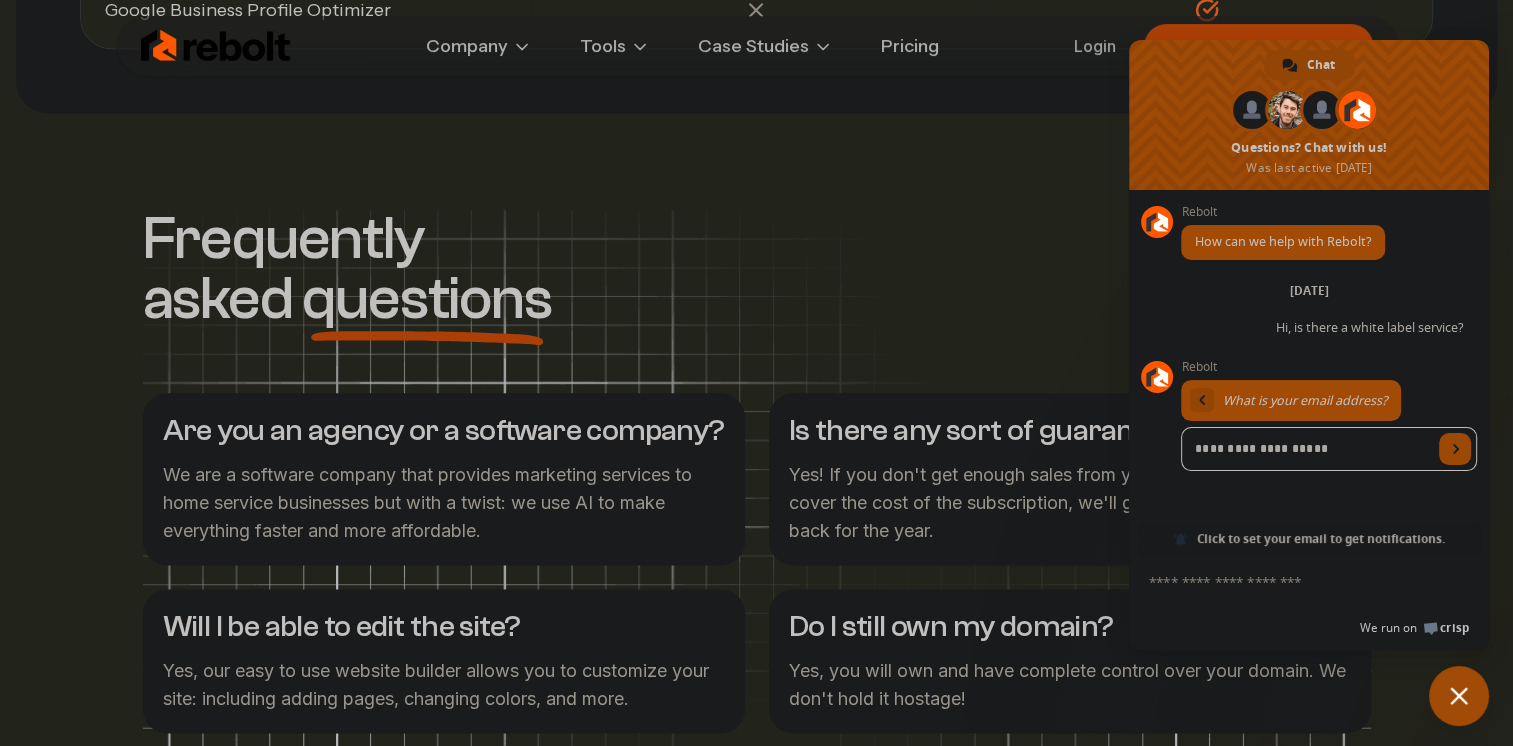 click at bounding box center [1456, 449] 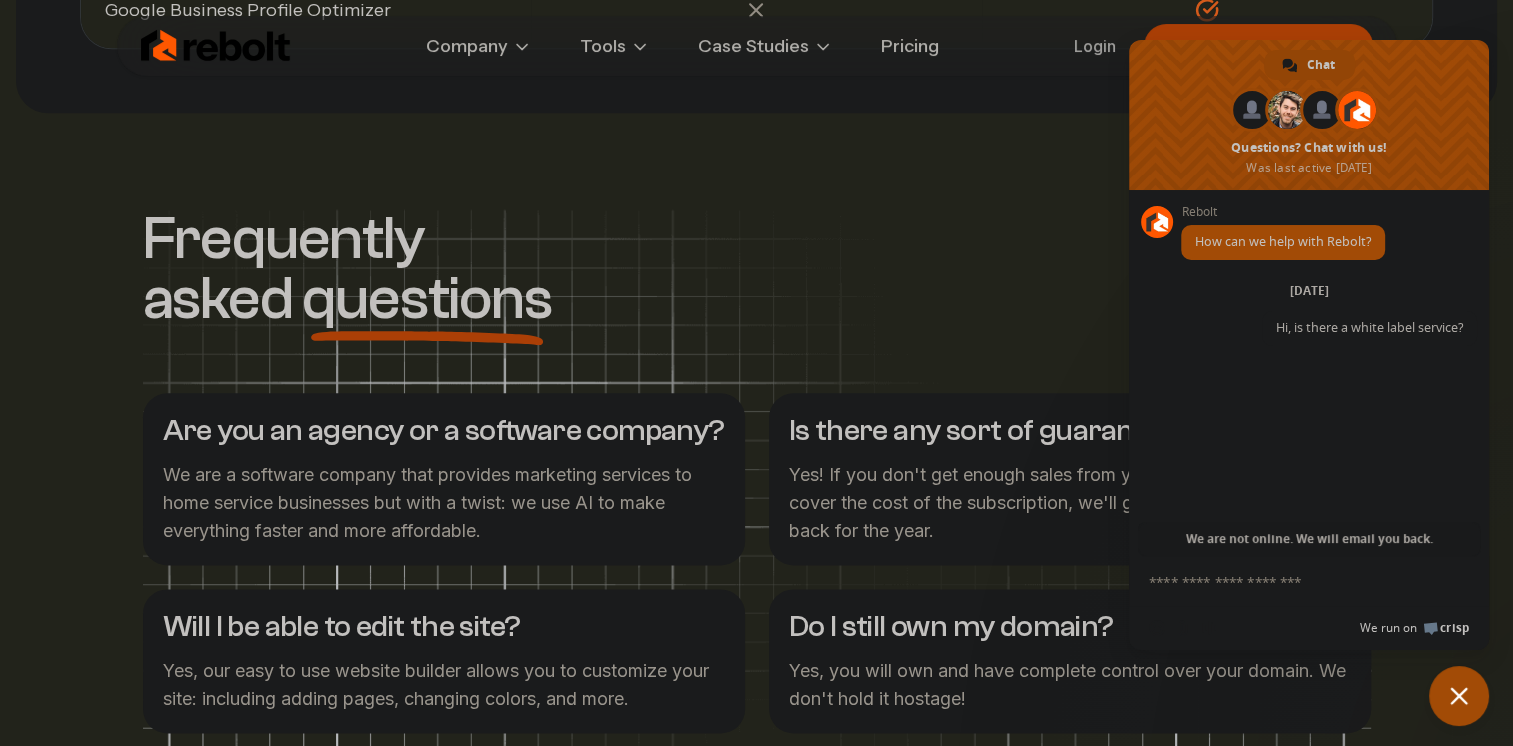 click at bounding box center (1289, 581) 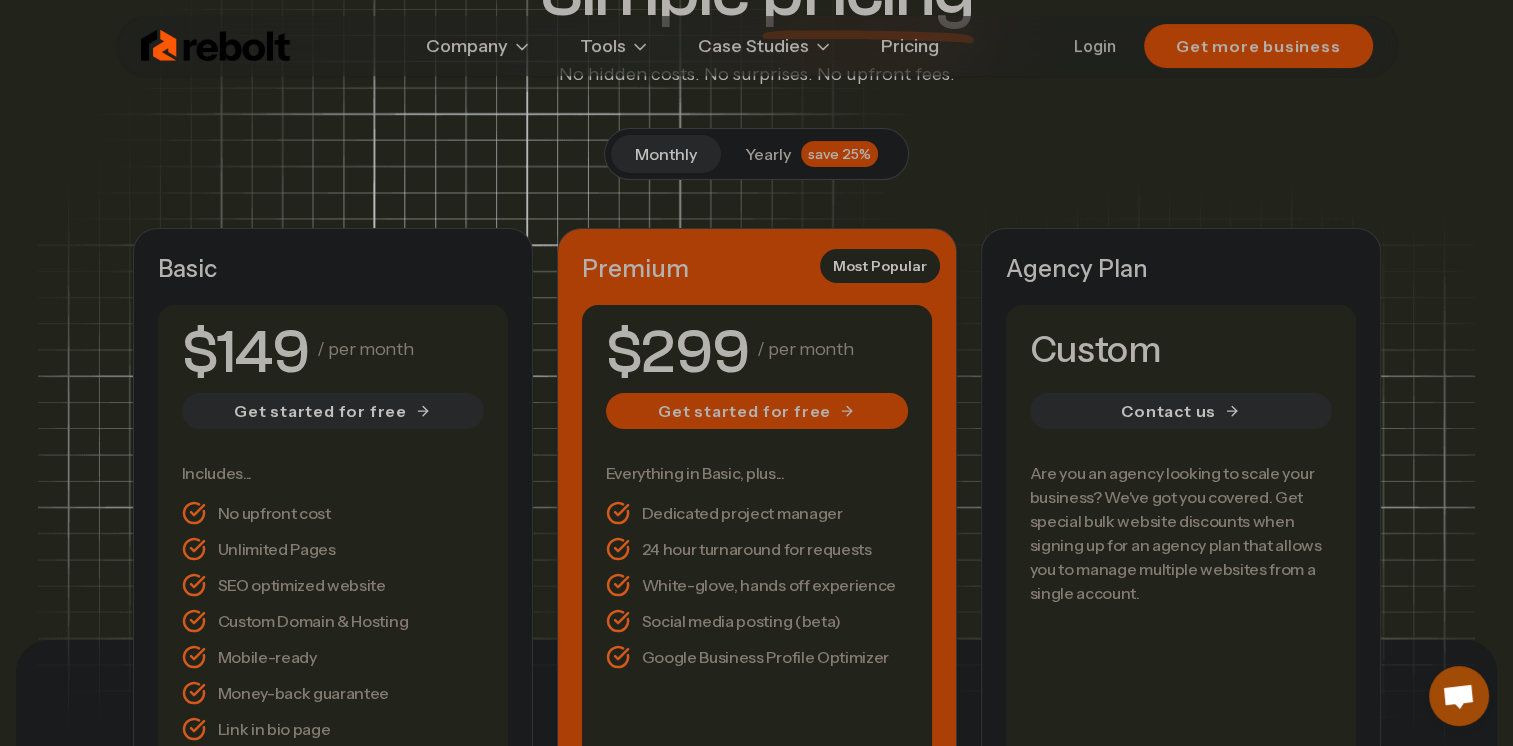 scroll, scrollTop: 197, scrollLeft: 0, axis: vertical 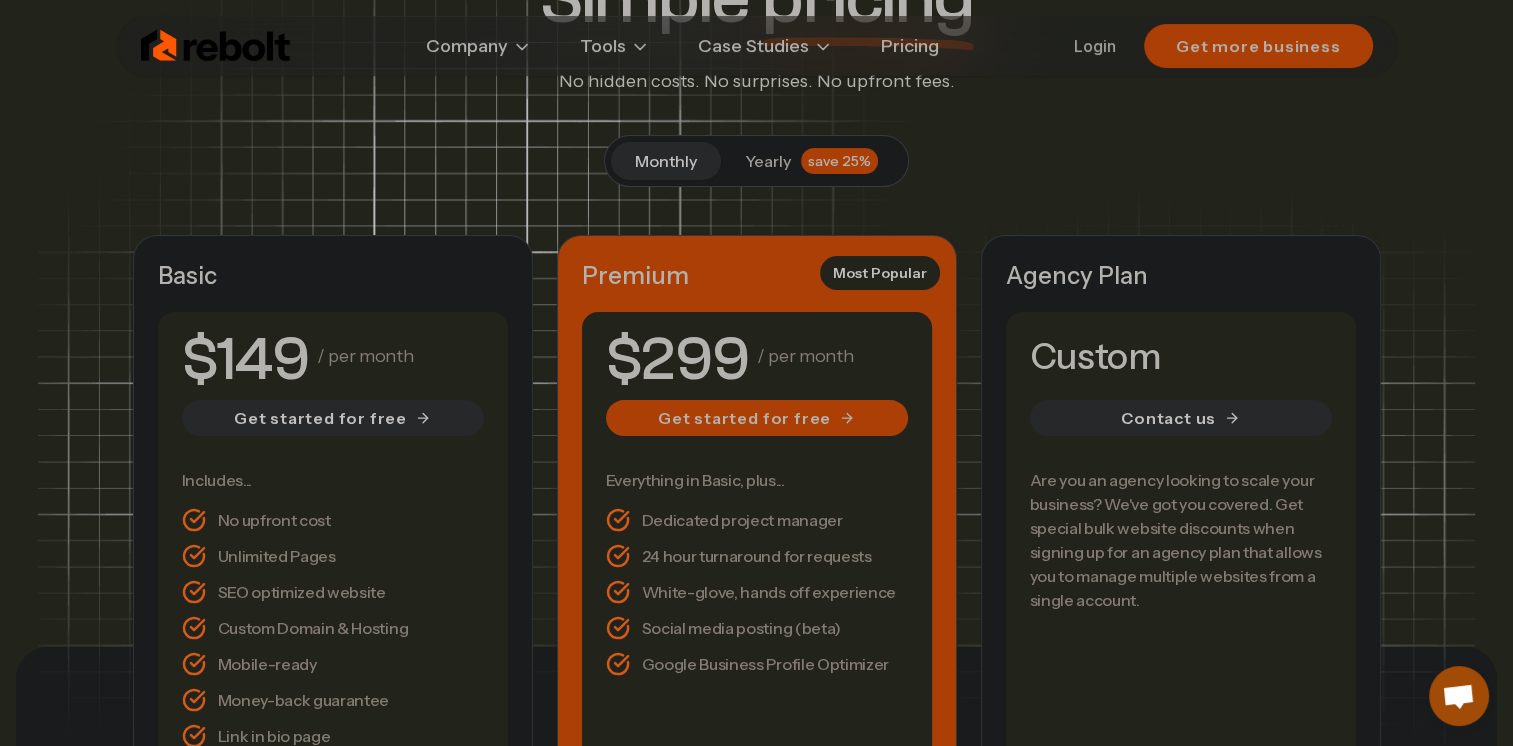 click on "monthly yearly save 25%" at bounding box center [756, 161] 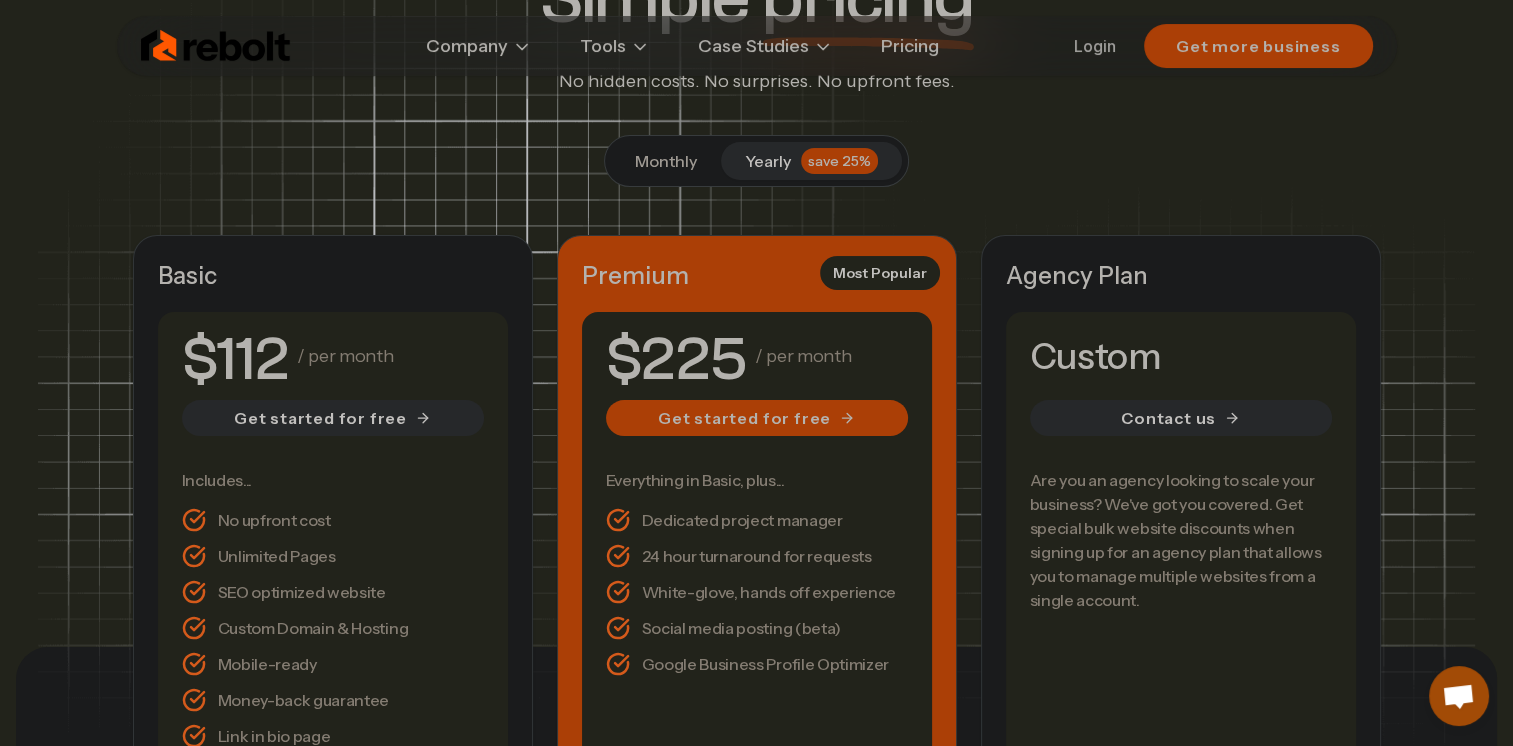 scroll, scrollTop: 297, scrollLeft: 0, axis: vertical 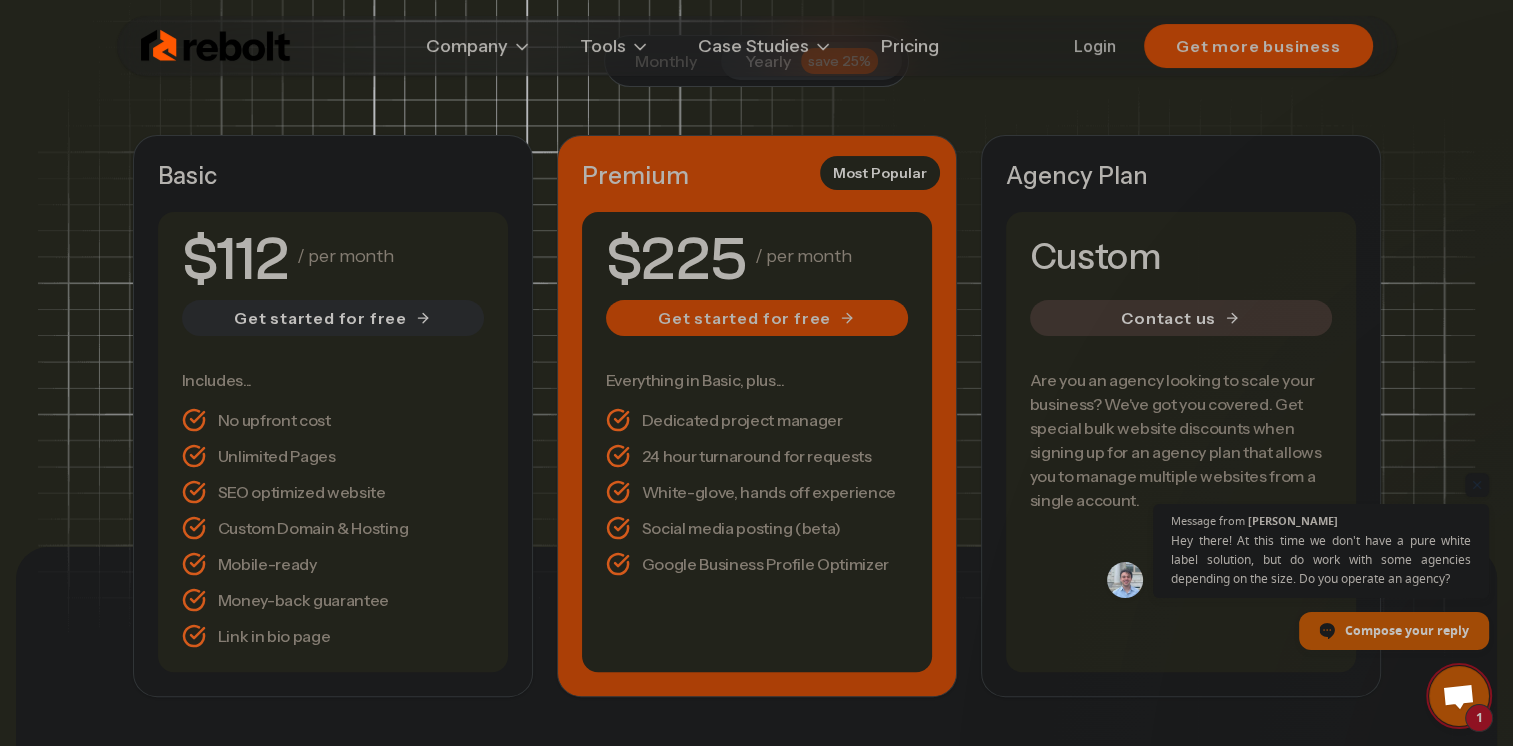click on "Contact us" at bounding box center [1181, 318] 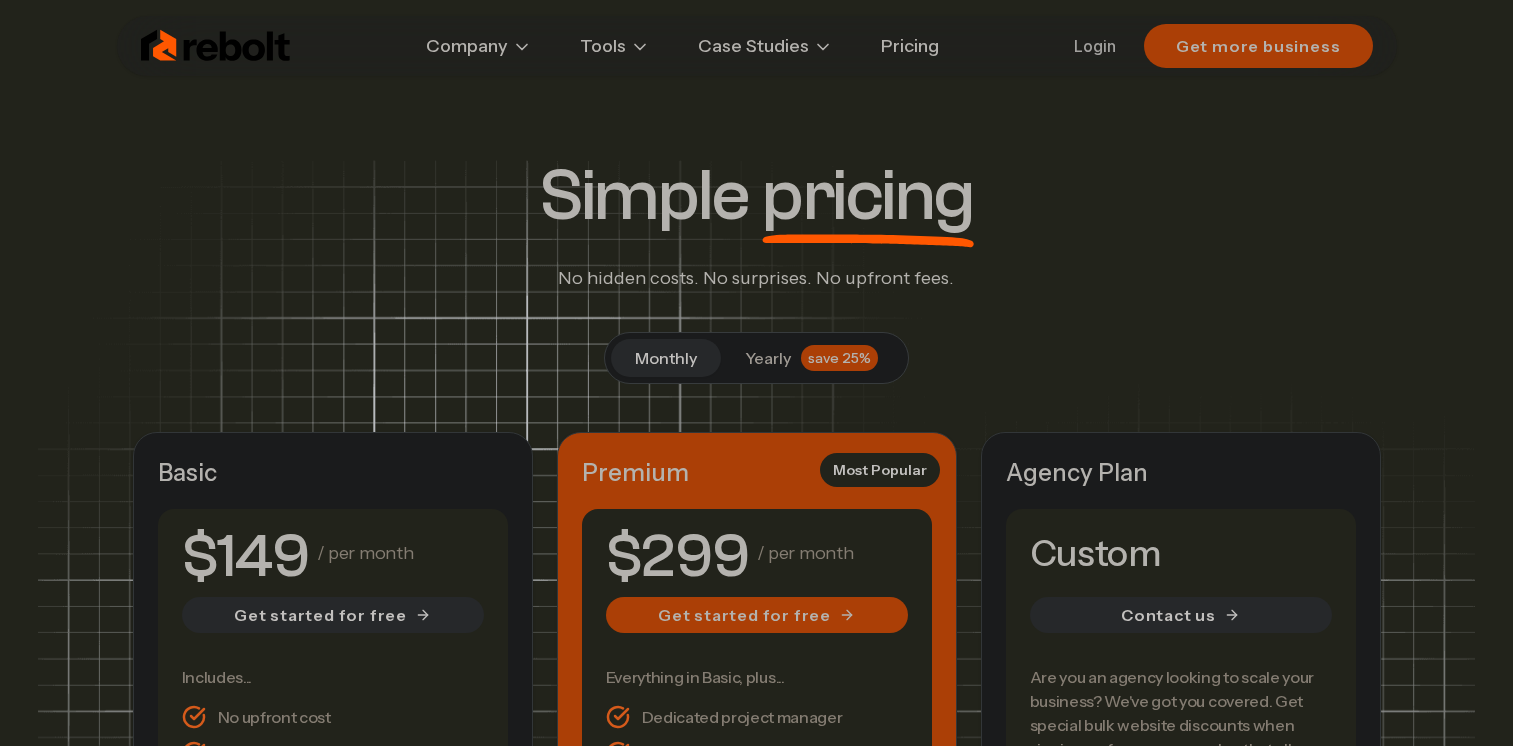 scroll, scrollTop: 297, scrollLeft: 0, axis: vertical 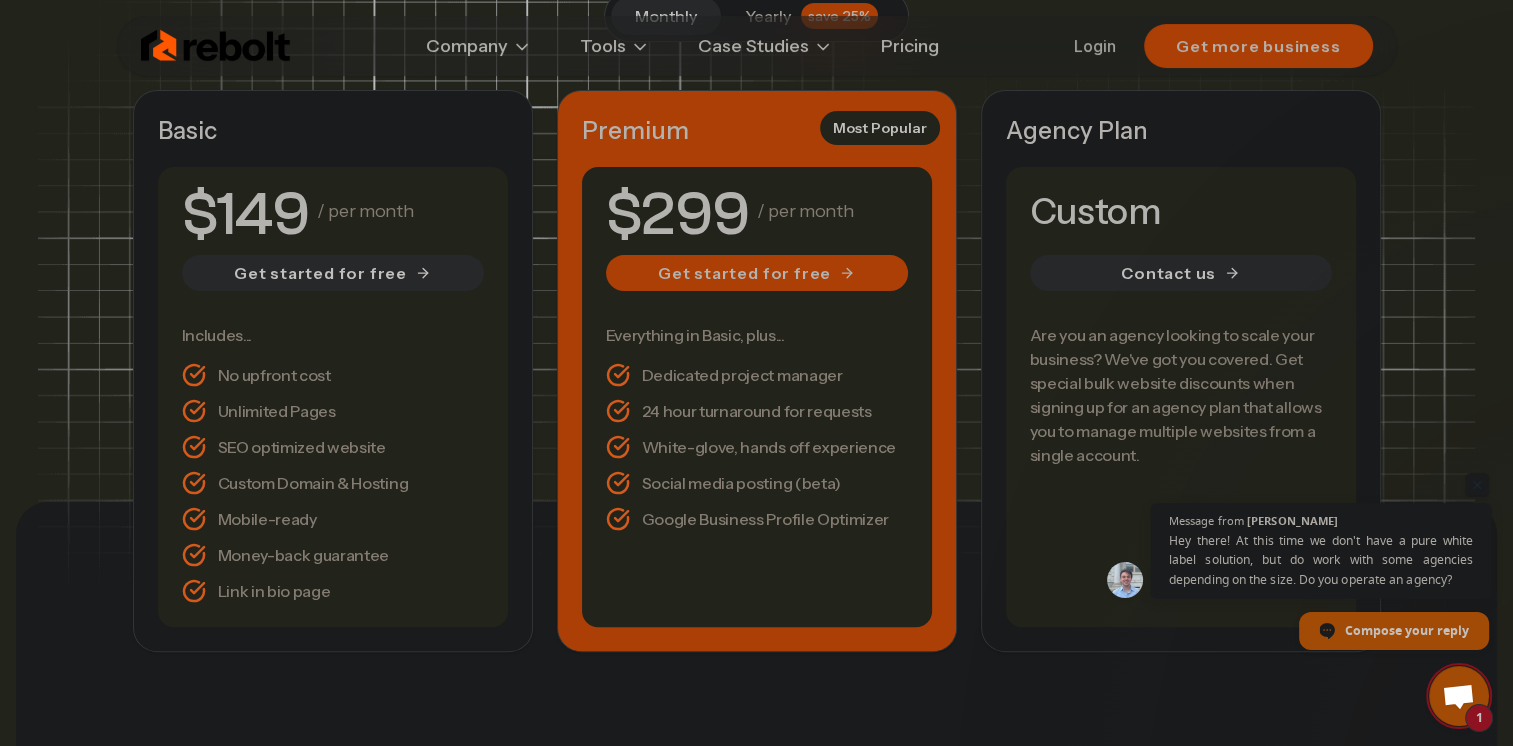 click on "Hey there! At this time we don't have a pure white label solution, but do work with some agencies depending on the size. Do you operate an agency?" at bounding box center [1321, 560] 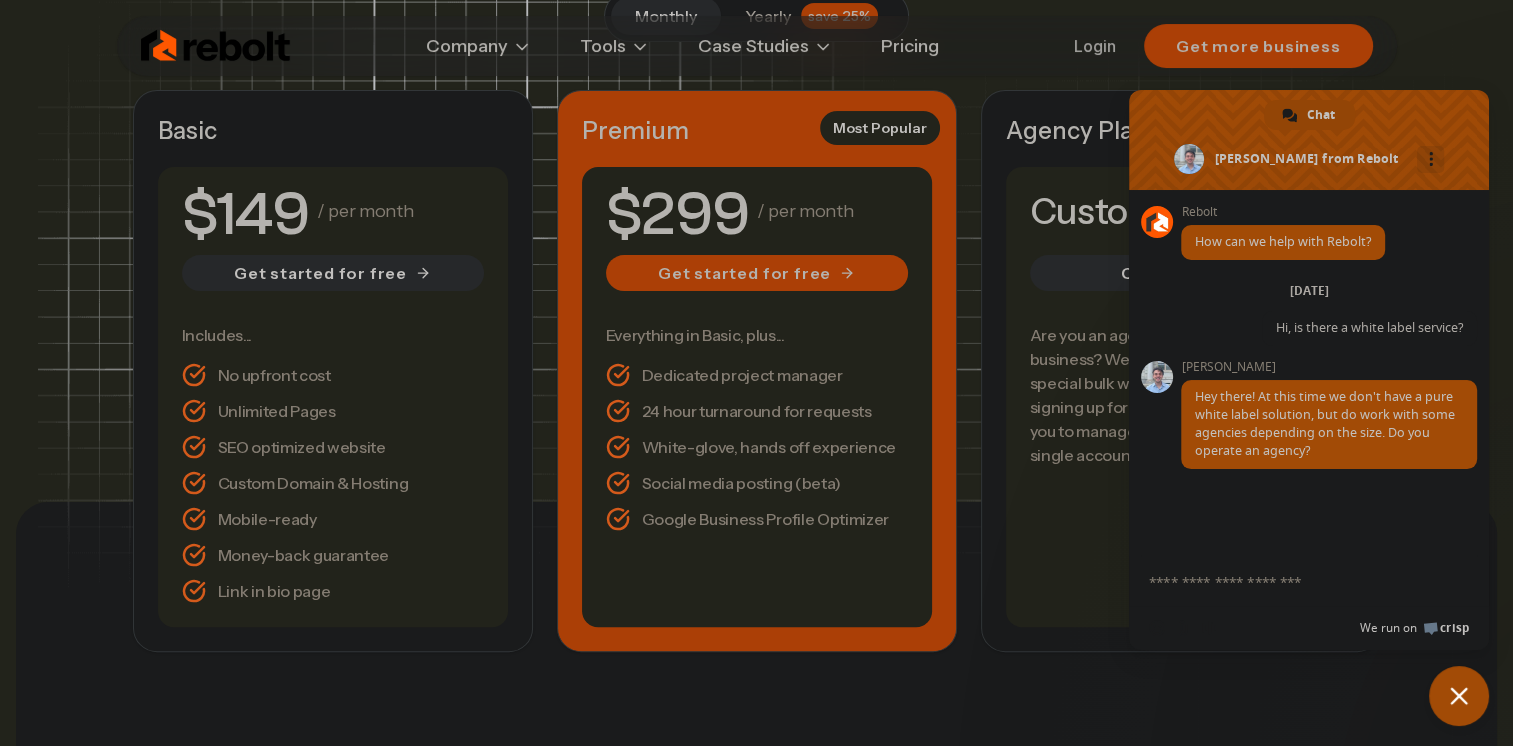 click at bounding box center (1289, 581) 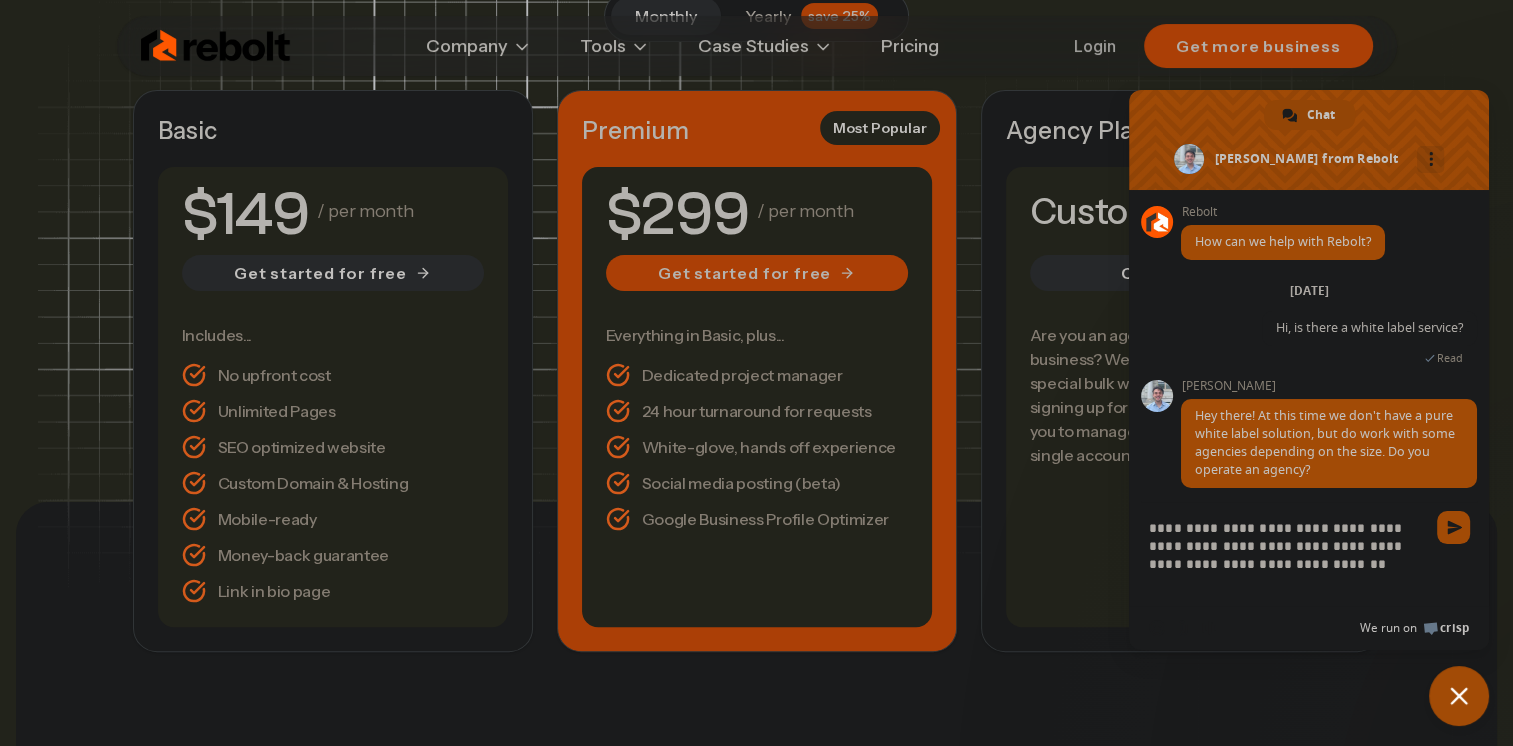 type on "**********" 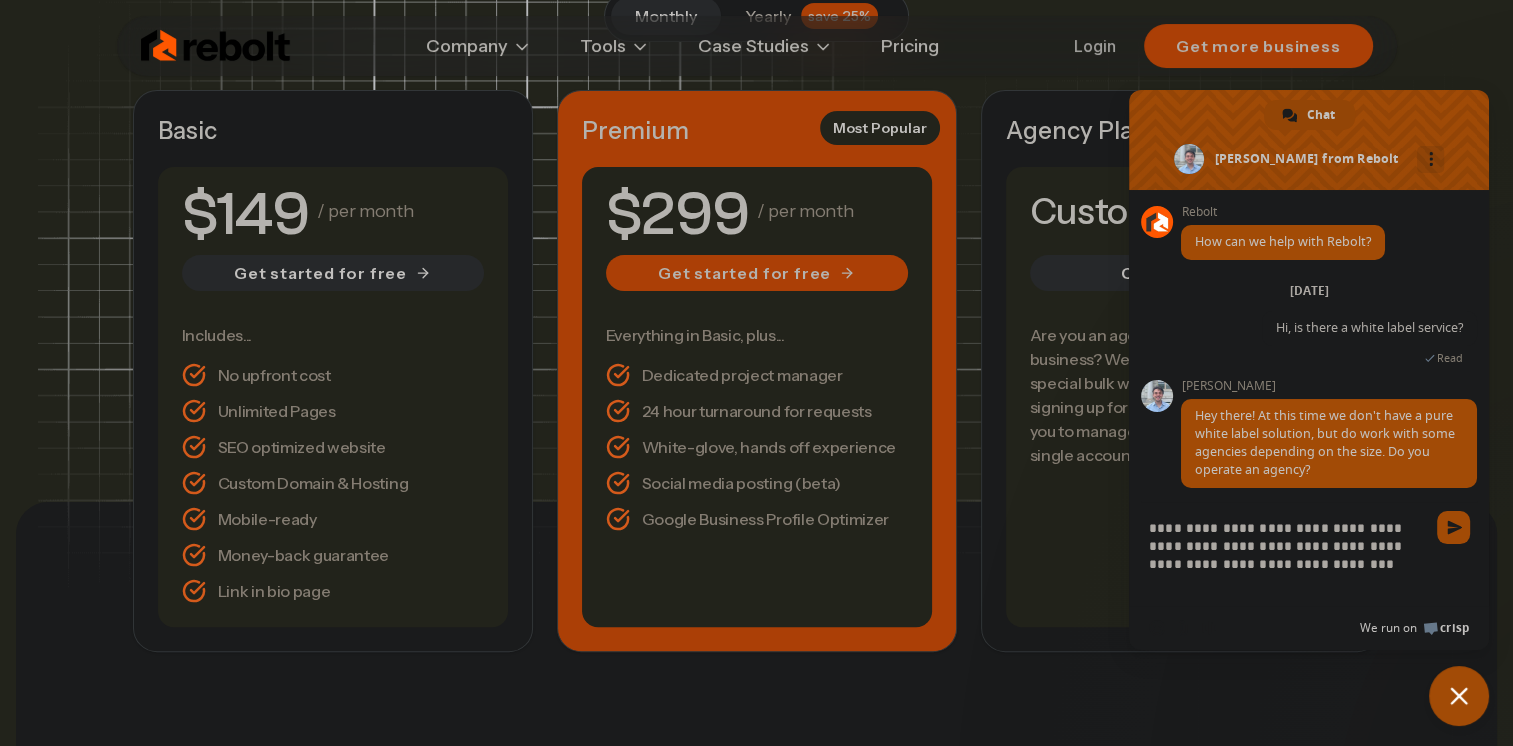 type 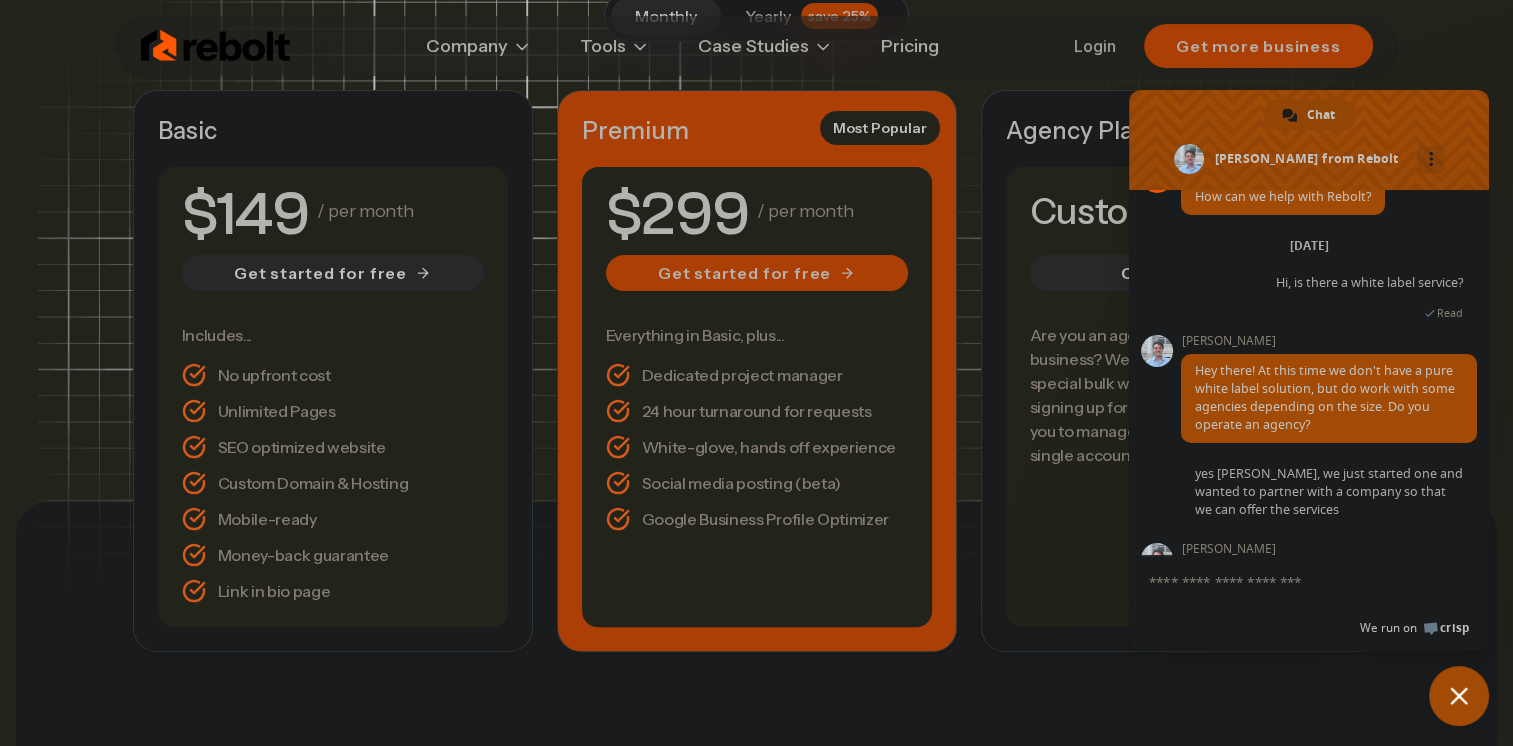 scroll, scrollTop: 134, scrollLeft: 0, axis: vertical 